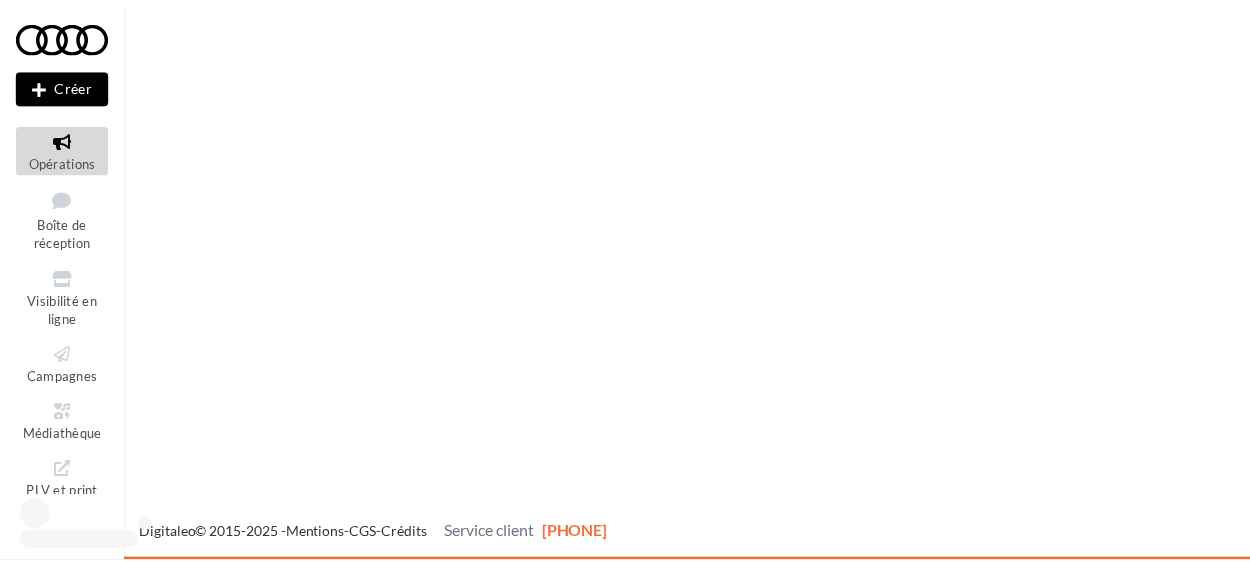 scroll, scrollTop: 0, scrollLeft: 0, axis: both 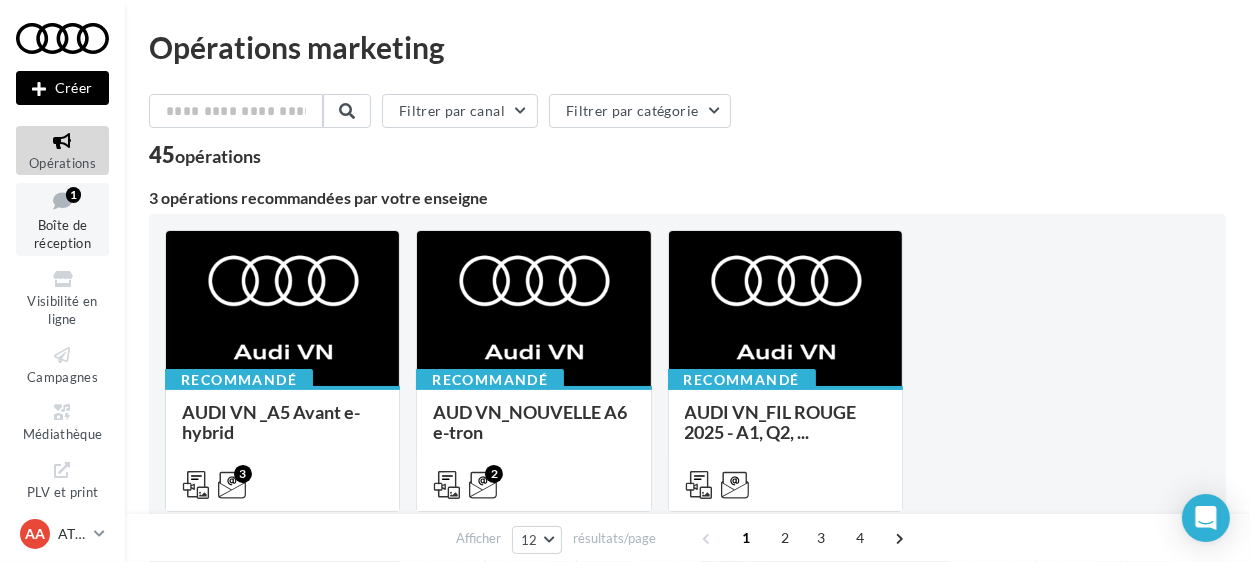 click at bounding box center (62, 200) 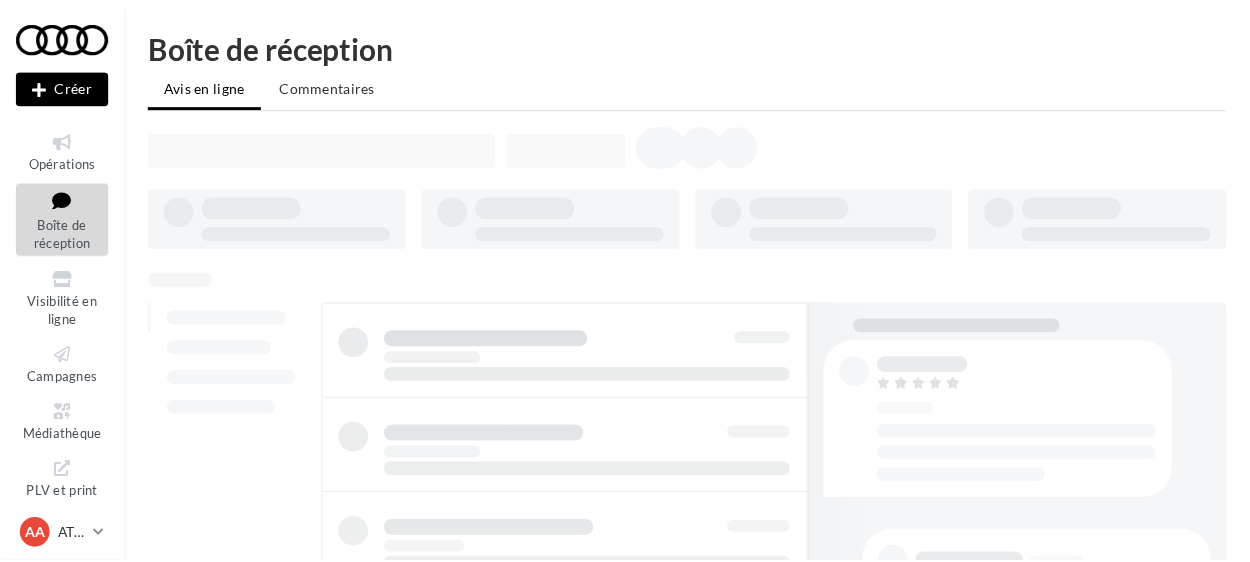 scroll, scrollTop: 0, scrollLeft: 0, axis: both 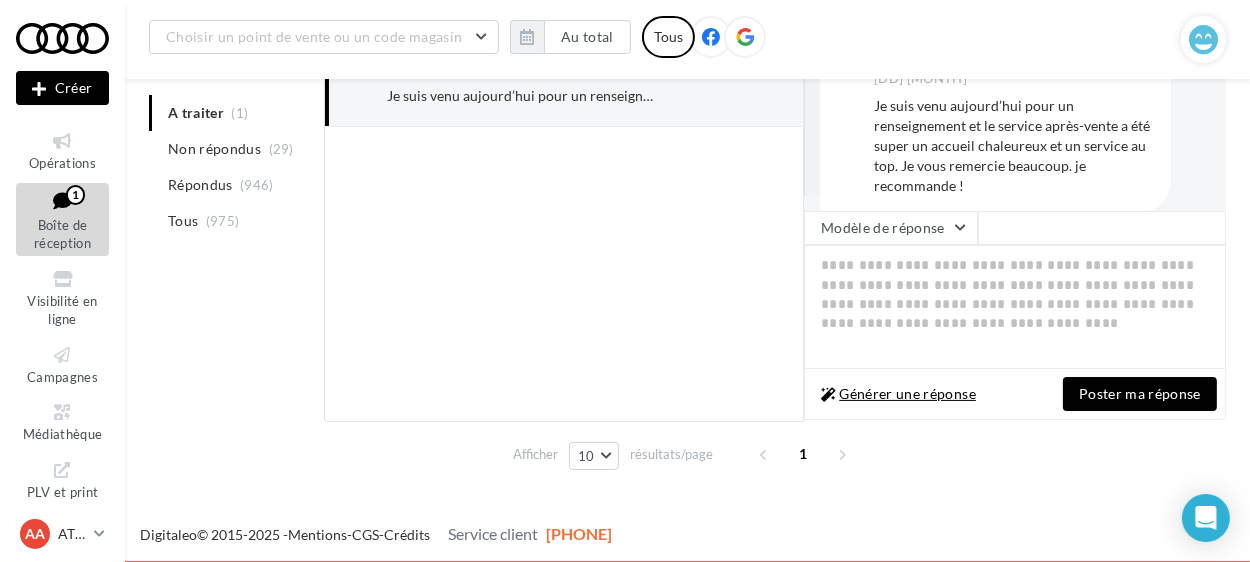 click on "Générer une réponse" at bounding box center [898, 394] 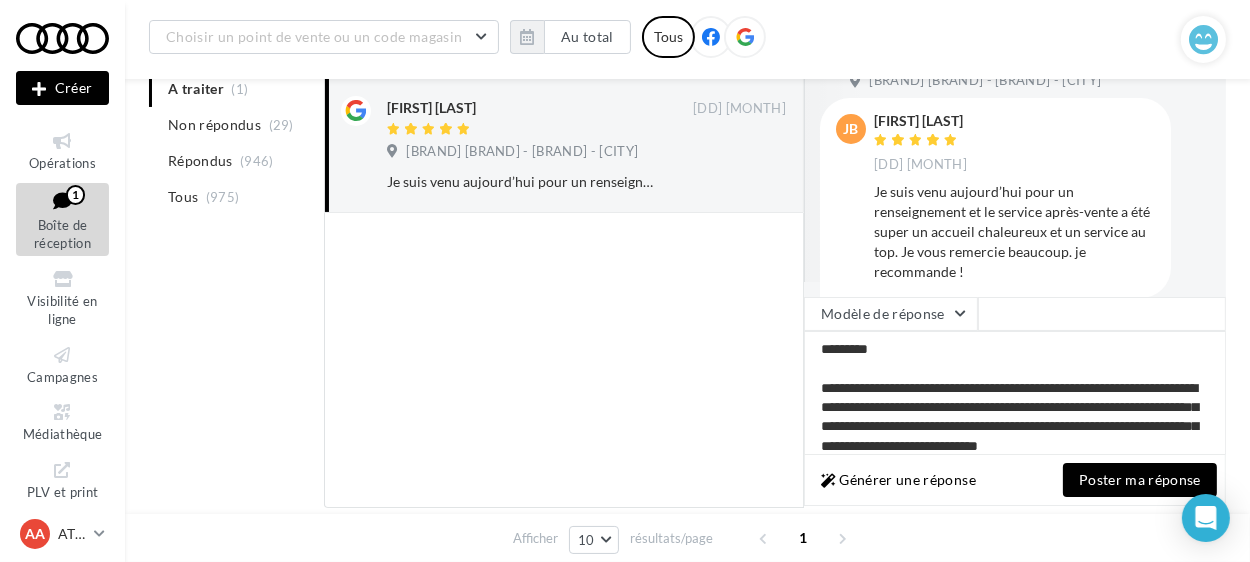 scroll, scrollTop: 142, scrollLeft: 0, axis: vertical 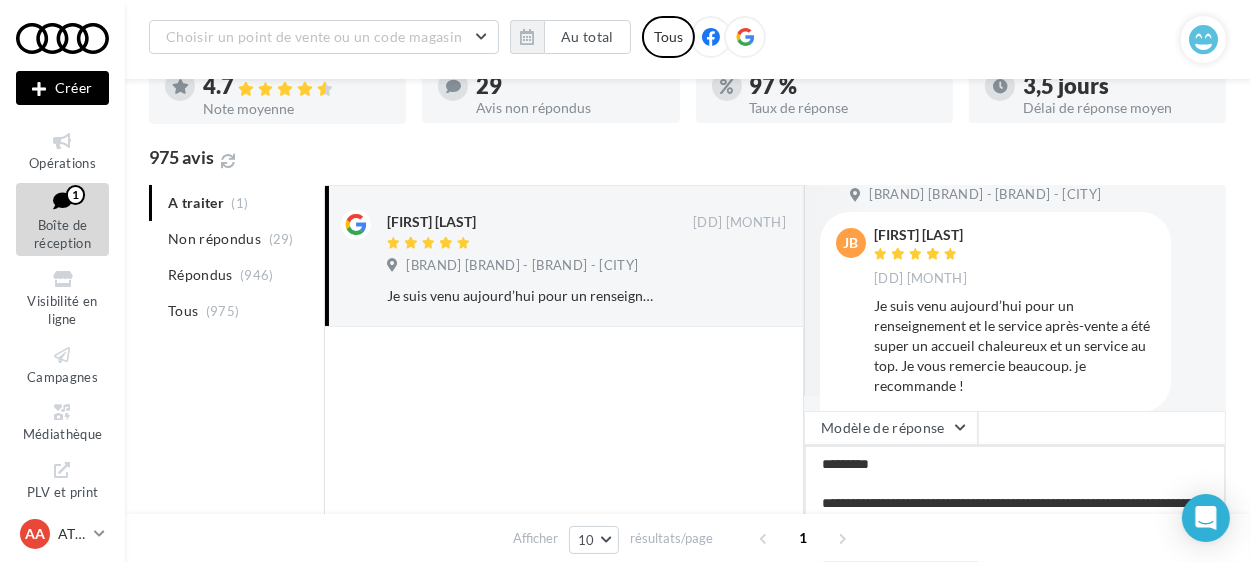 click on "**********" at bounding box center [1015, 507] 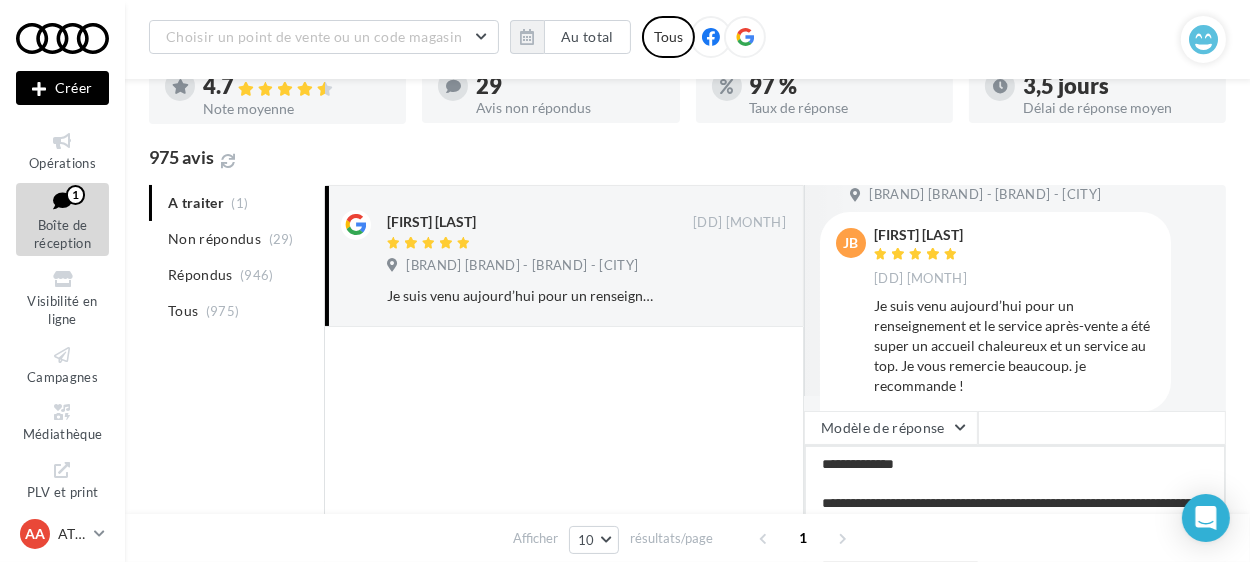 click on "**********" at bounding box center [1015, 507] 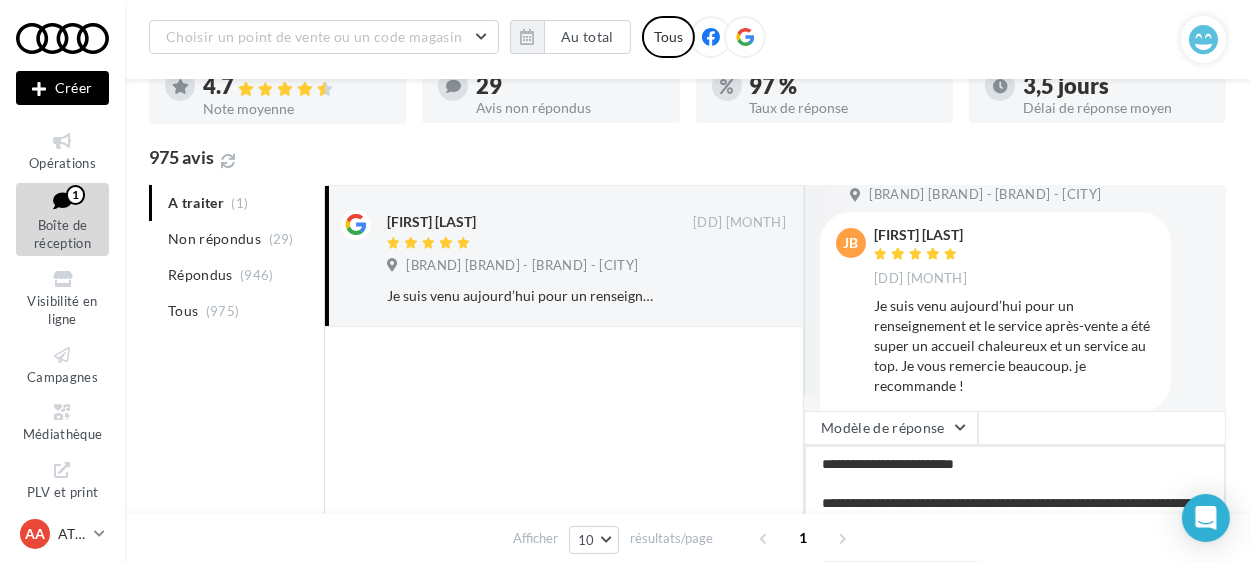 click on "**********" at bounding box center (1015, 507) 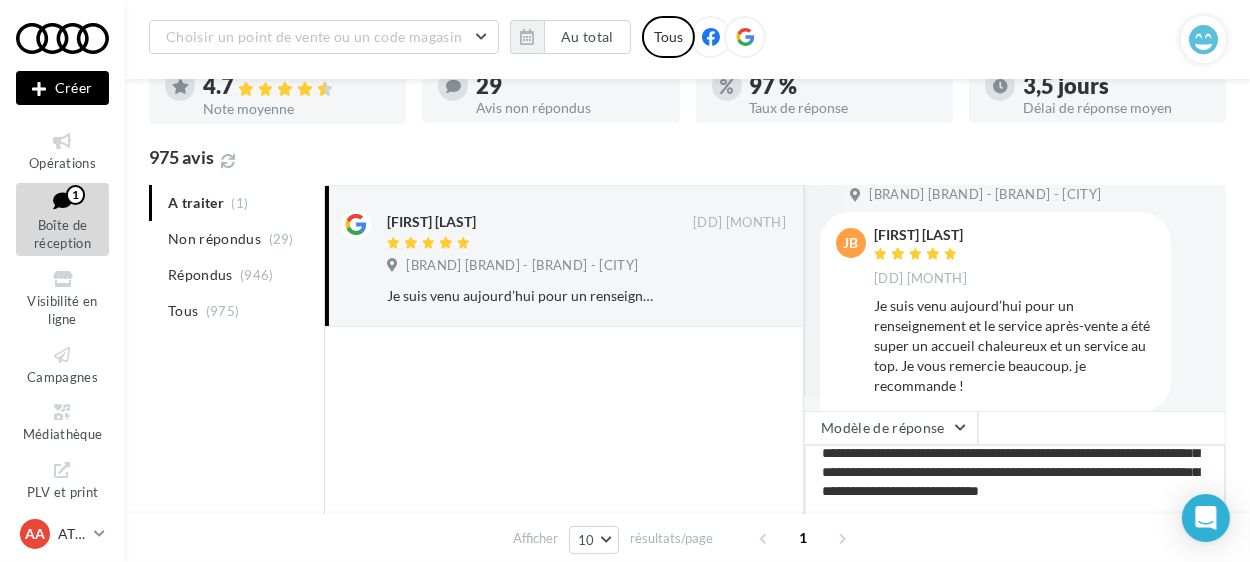 scroll, scrollTop: 0, scrollLeft: 0, axis: both 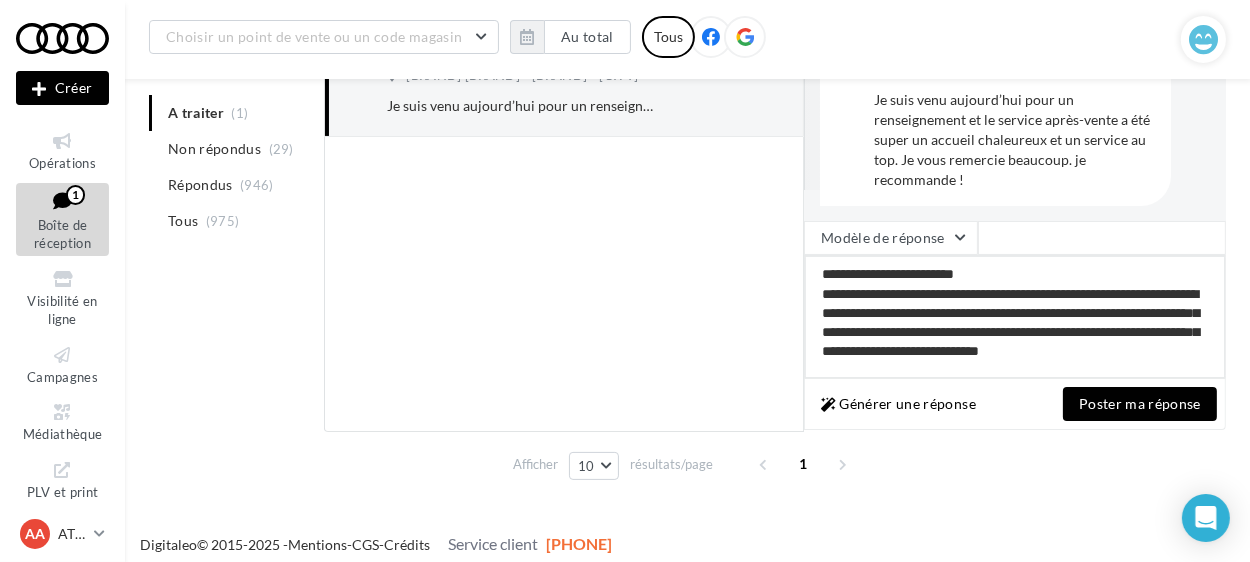 drag, startPoint x: 1110, startPoint y: 313, endPoint x: 1131, endPoint y: 303, distance: 23.259407 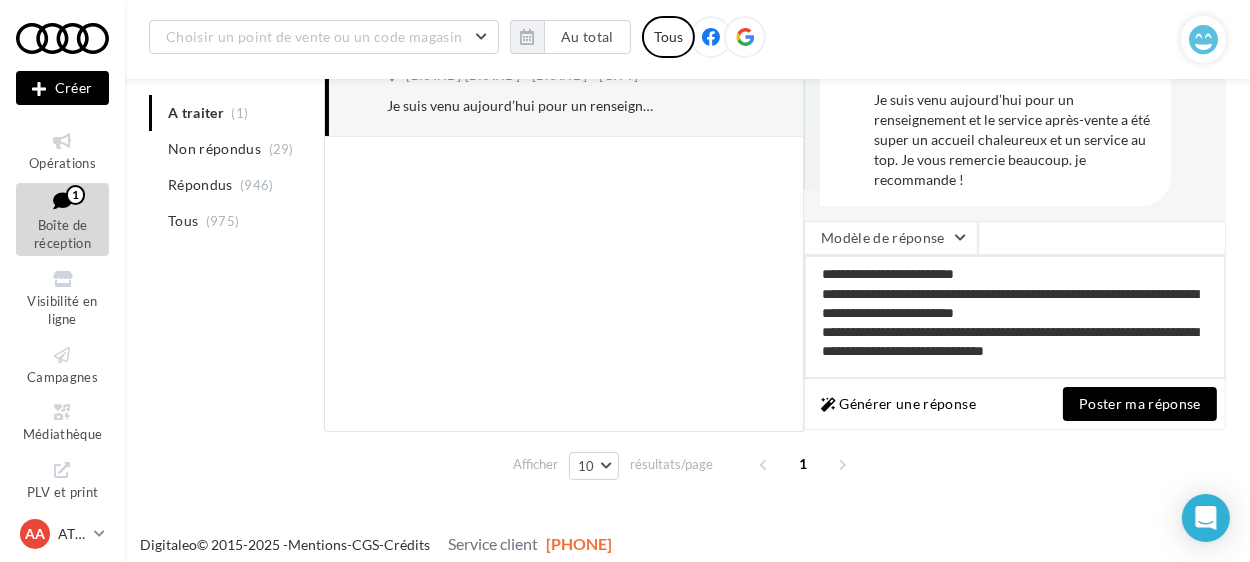 click on "**********" at bounding box center (1015, 317) 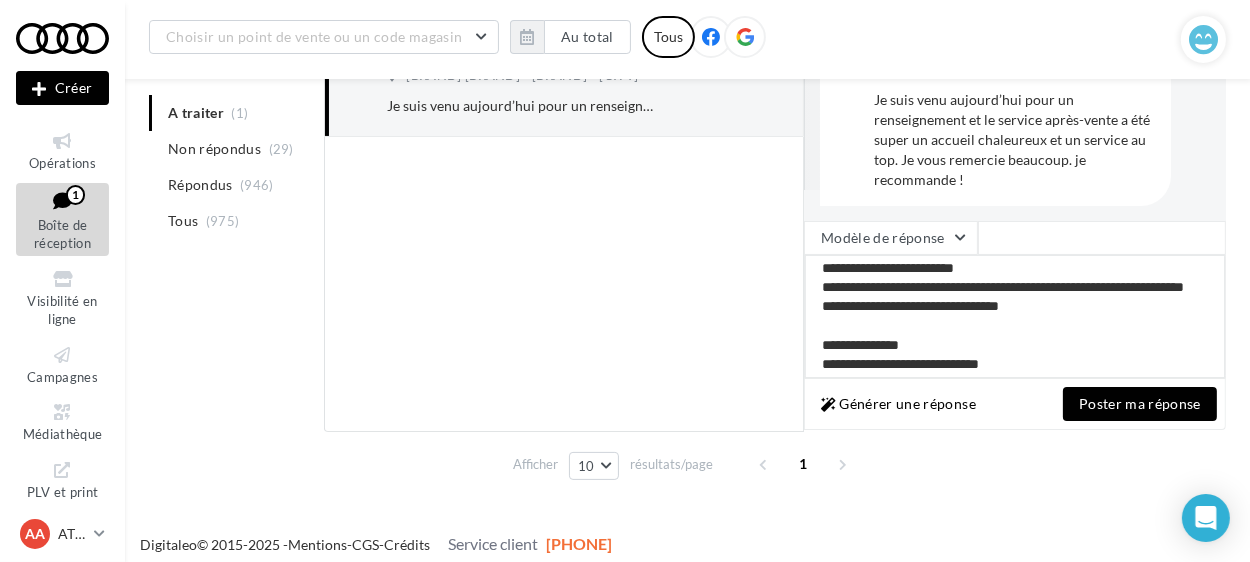 scroll, scrollTop: 68, scrollLeft: 0, axis: vertical 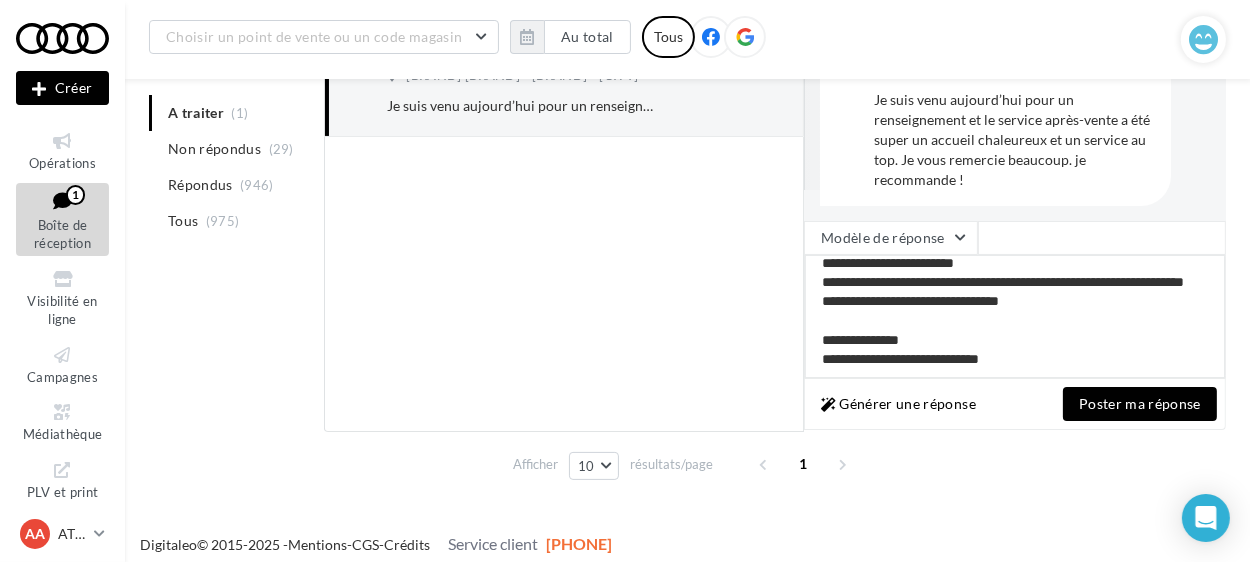 click on "**********" at bounding box center [1015, 317] 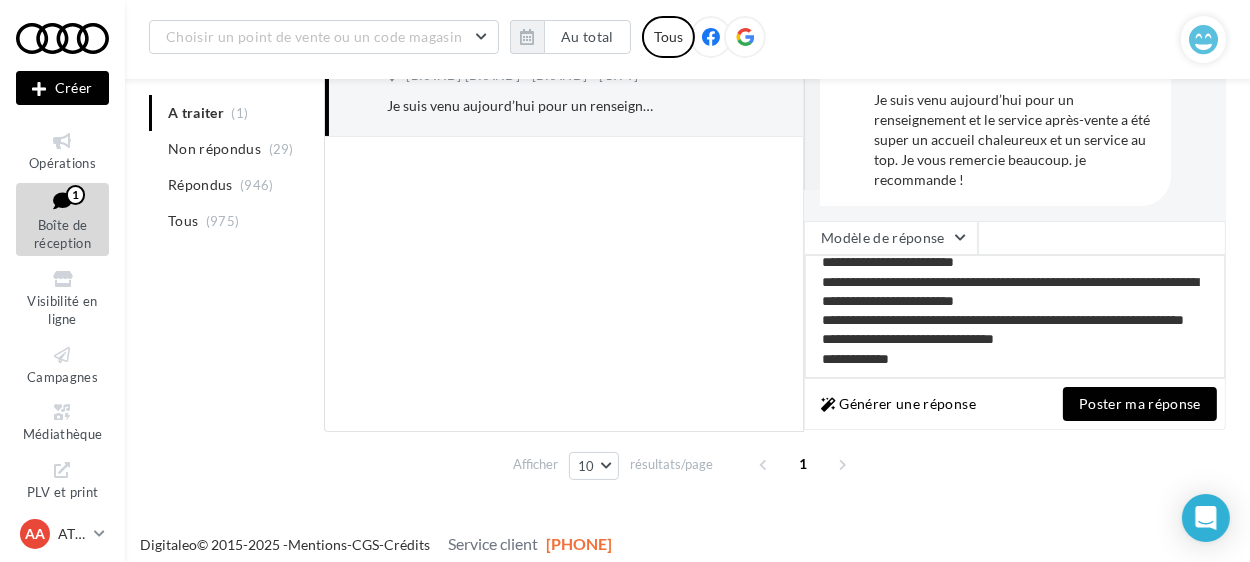scroll, scrollTop: 40, scrollLeft: 0, axis: vertical 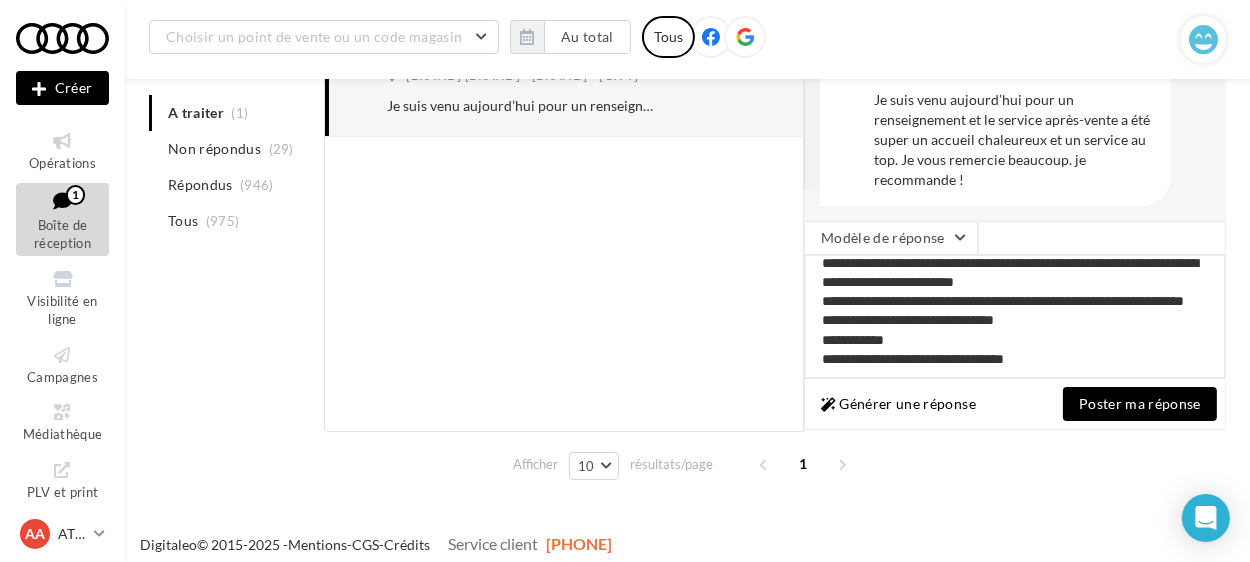 type on "**********" 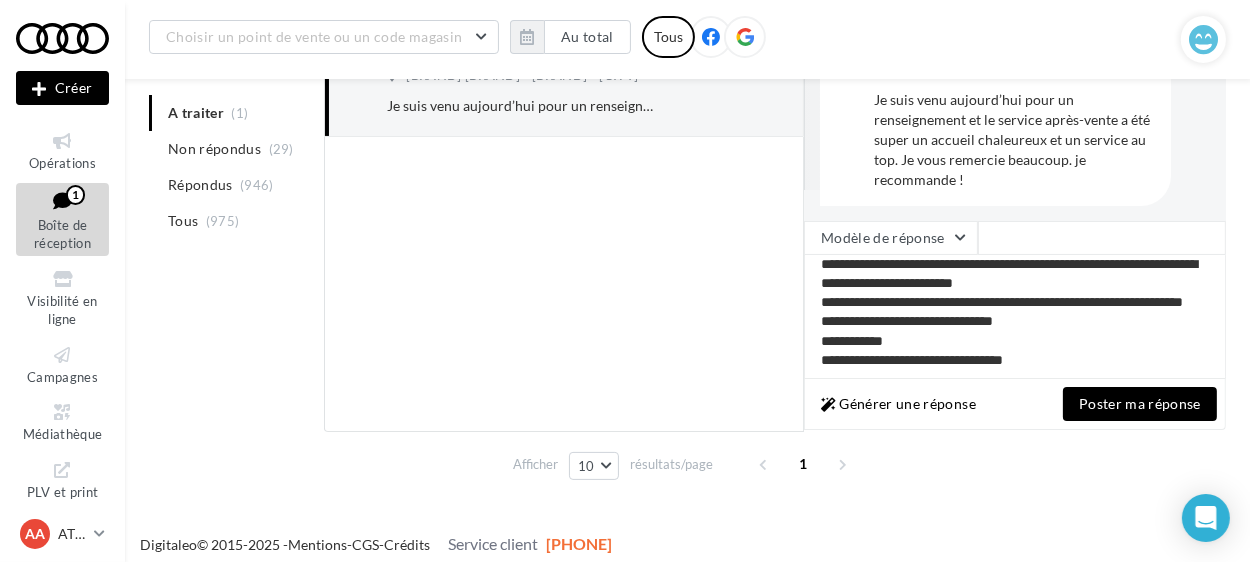 scroll, scrollTop: 39, scrollLeft: 0, axis: vertical 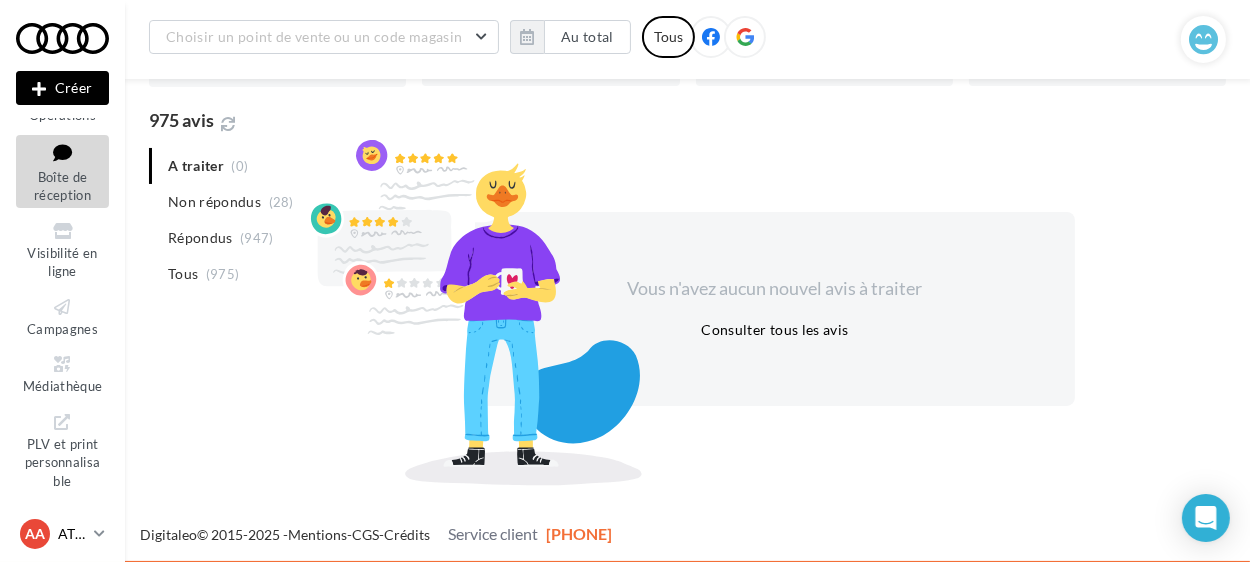 click on "AA" at bounding box center [35, 534] 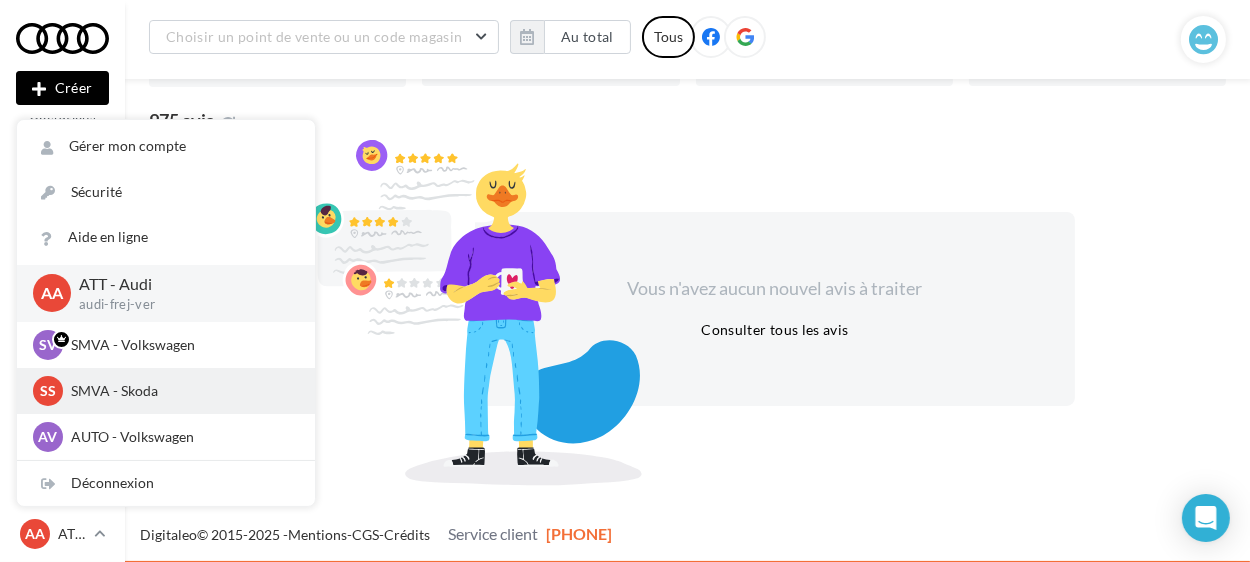 click on "SMVA - Skoda" at bounding box center [181, 345] 